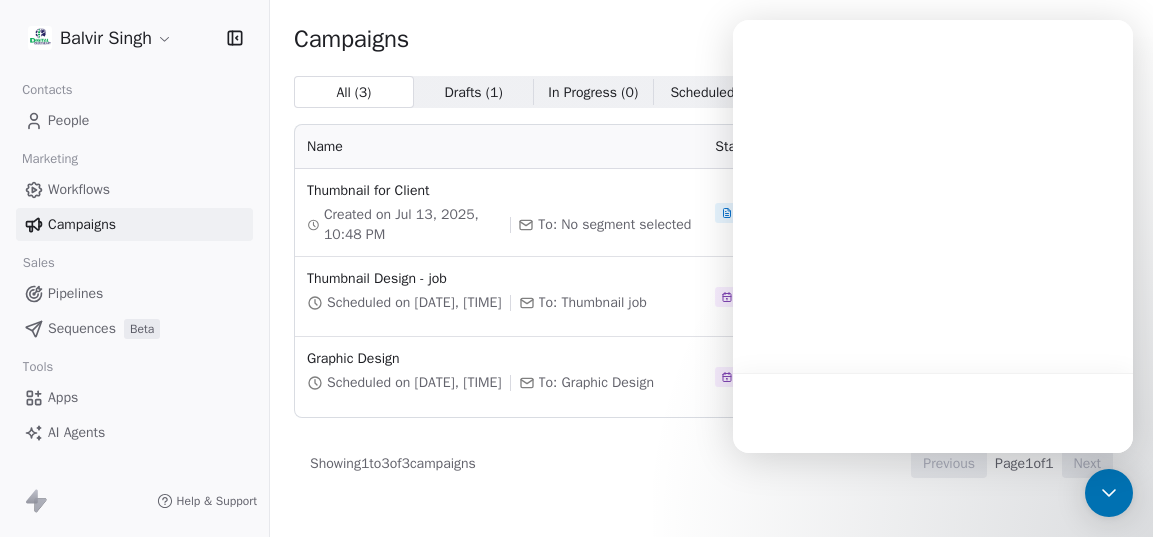 scroll, scrollTop: 0, scrollLeft: 0, axis: both 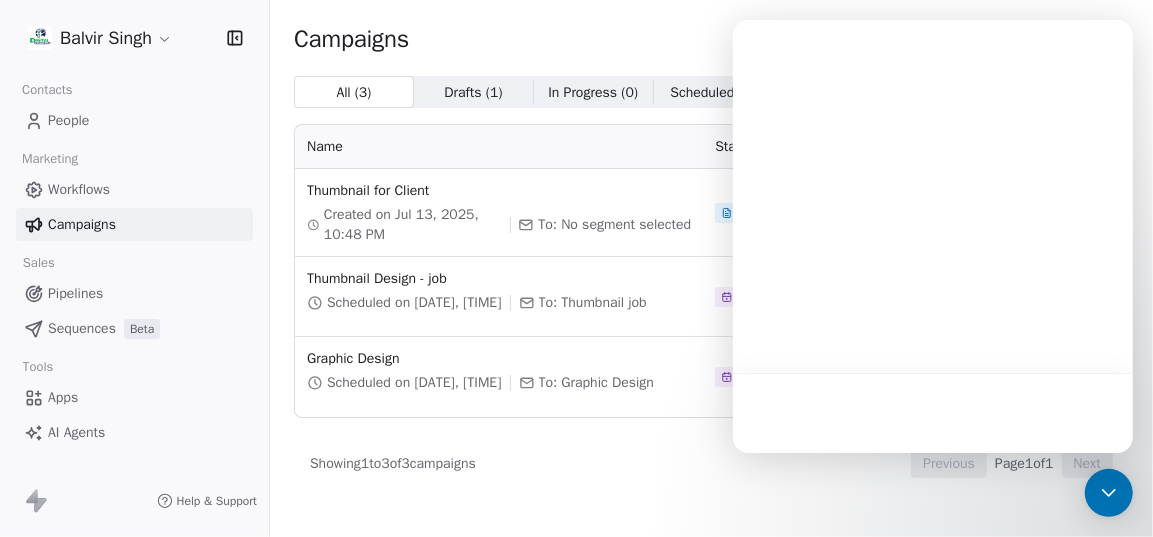 click on "Showing  1  to  3  of  3  campaigns Previous Page  1  of  1 Next" at bounding box center [711, 464] 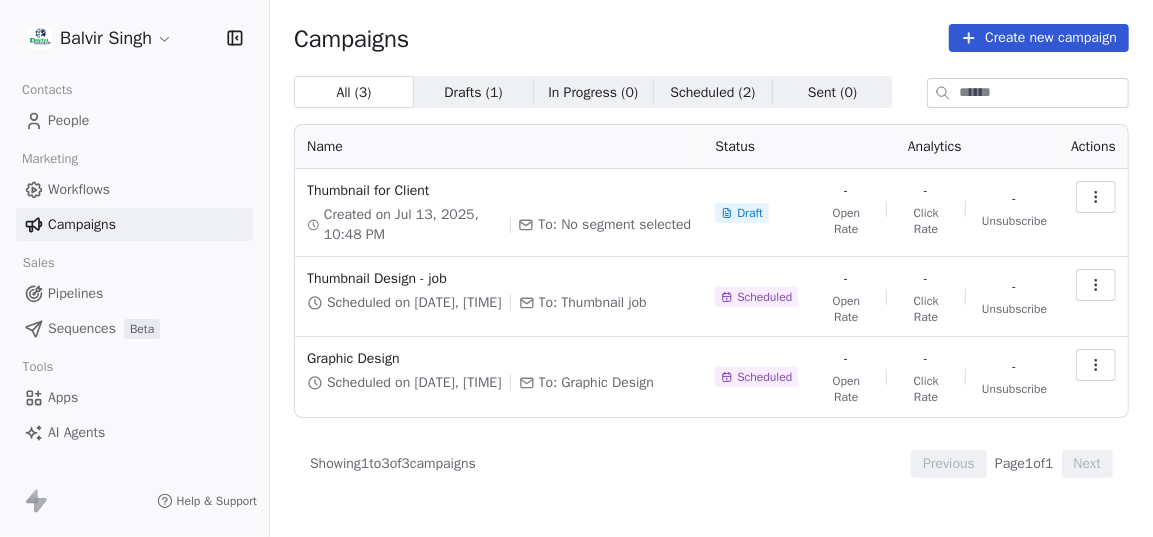 click on "Create new campaign" at bounding box center (1039, 38) 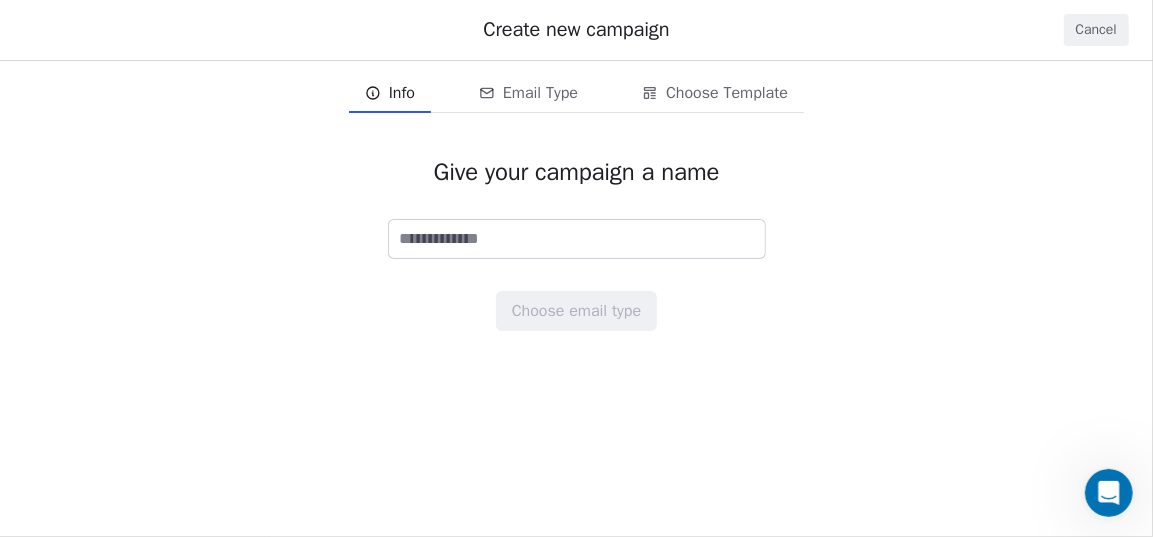 scroll, scrollTop: 0, scrollLeft: 0, axis: both 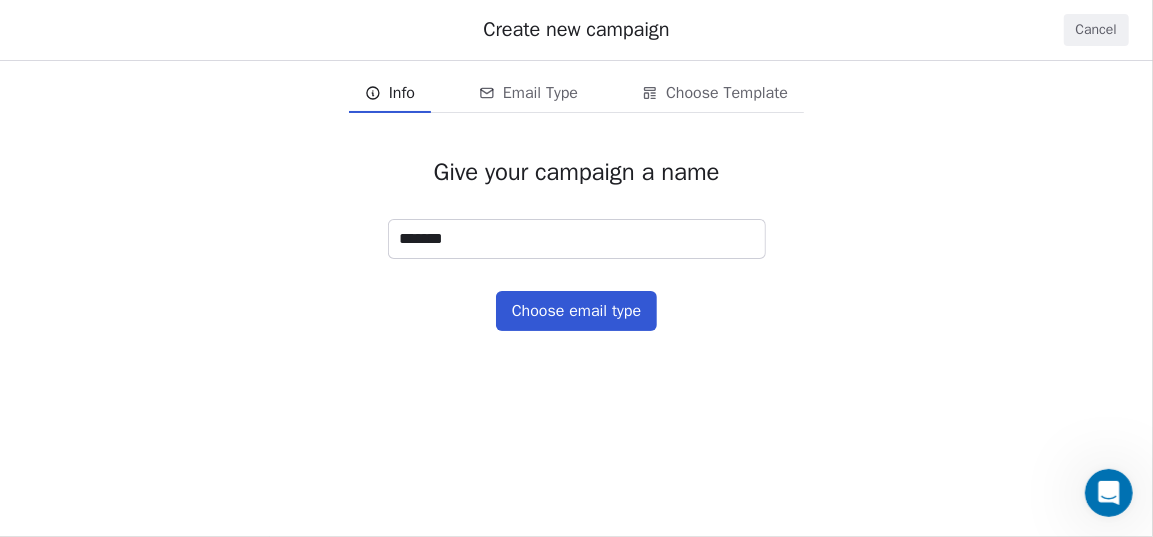 type on "*******" 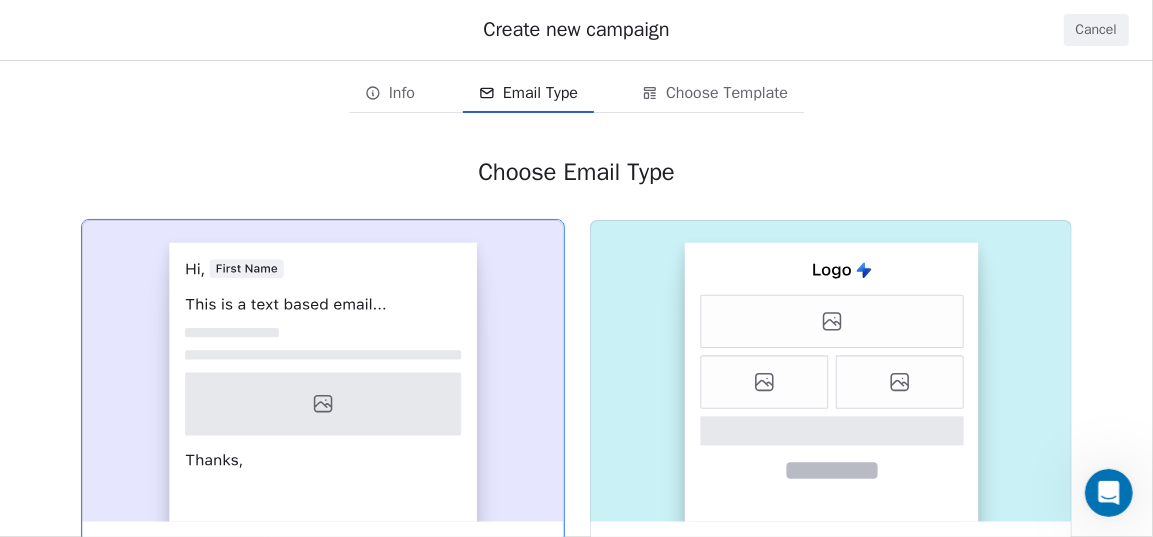 click 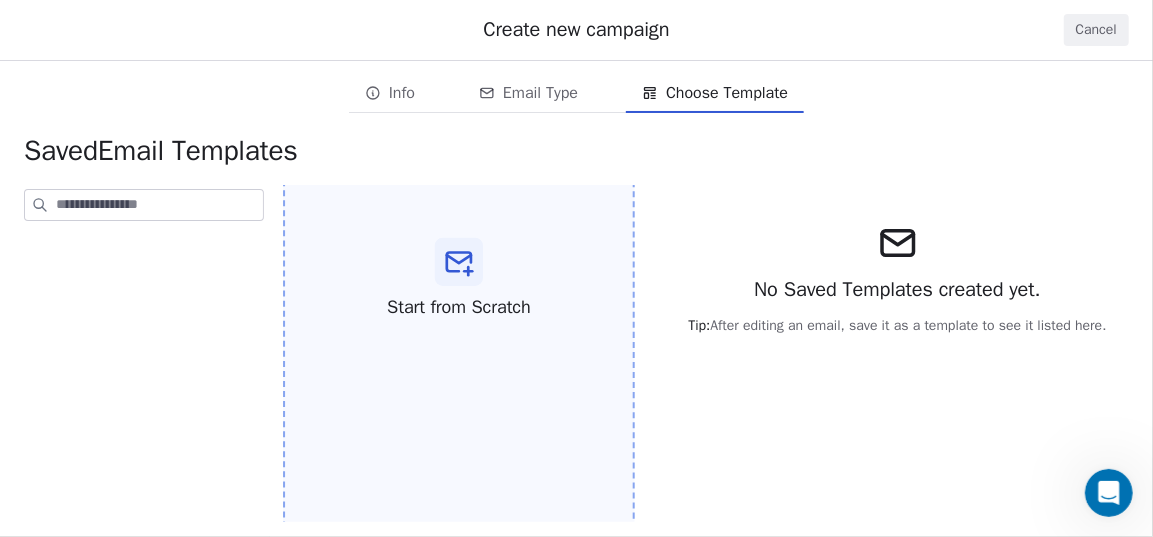 scroll, scrollTop: 167, scrollLeft: 0, axis: vertical 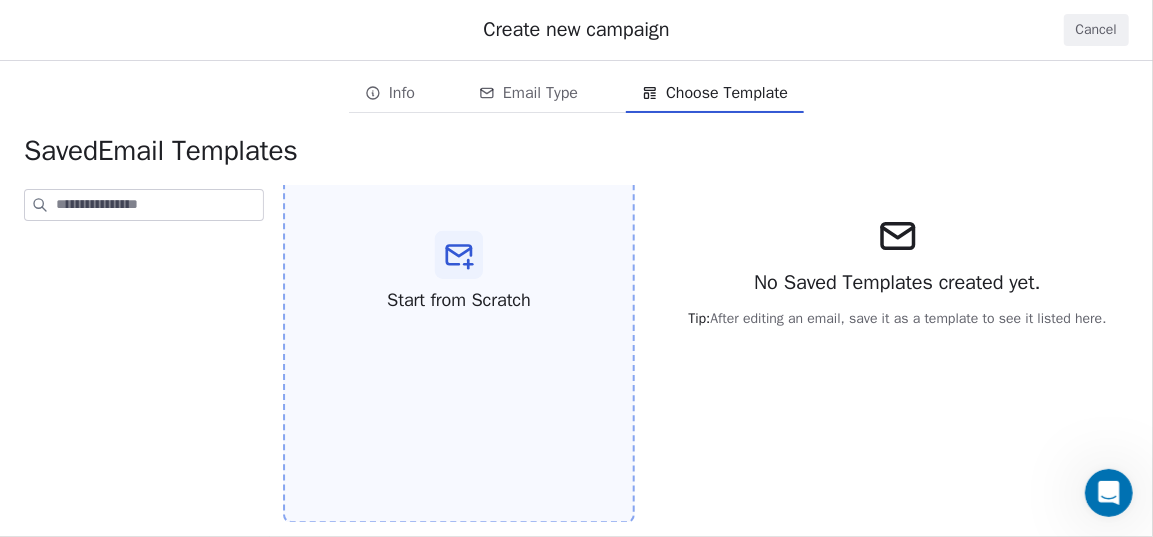 click on "Start from Scratch" at bounding box center (459, 272) 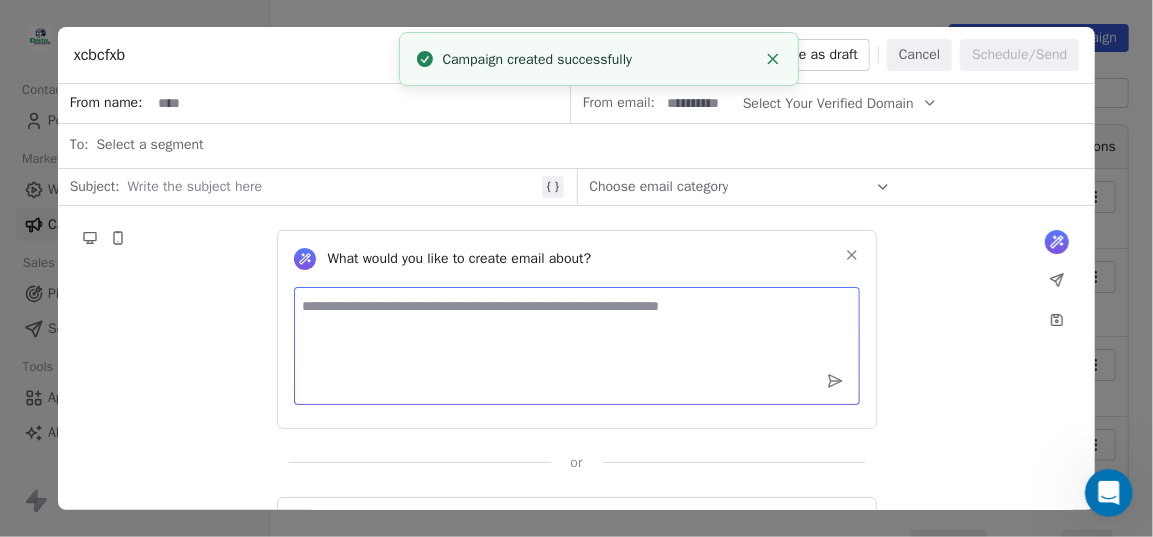 click at bounding box center [577, 346] 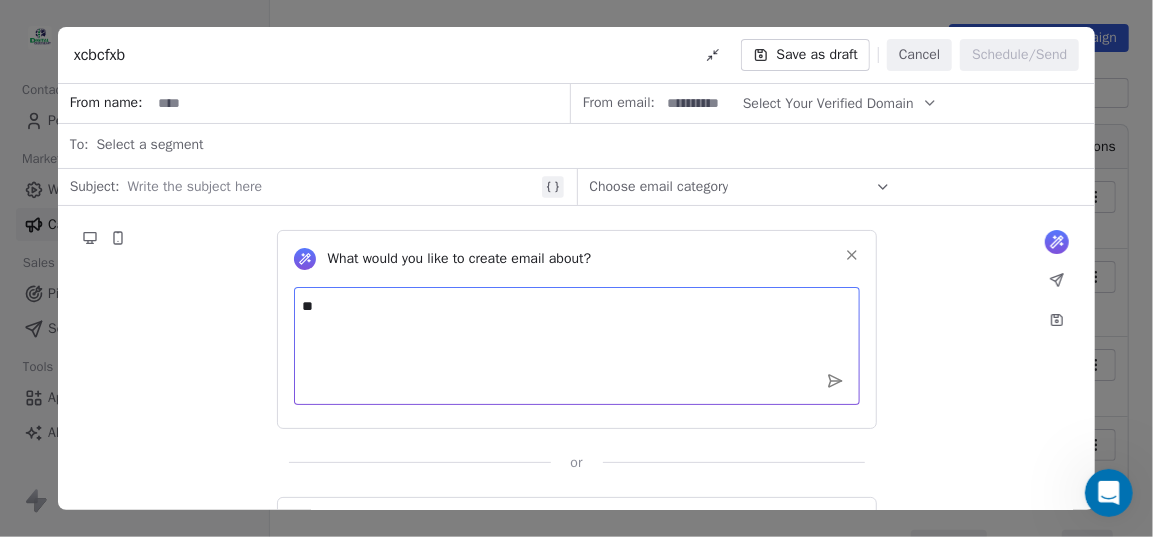 type on "*" 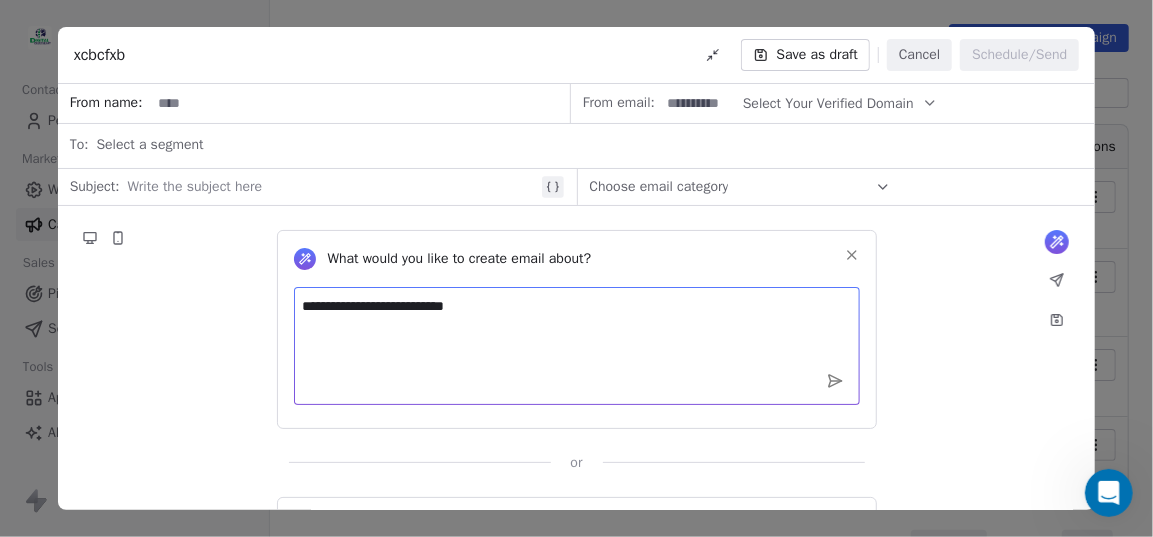 type on "**********" 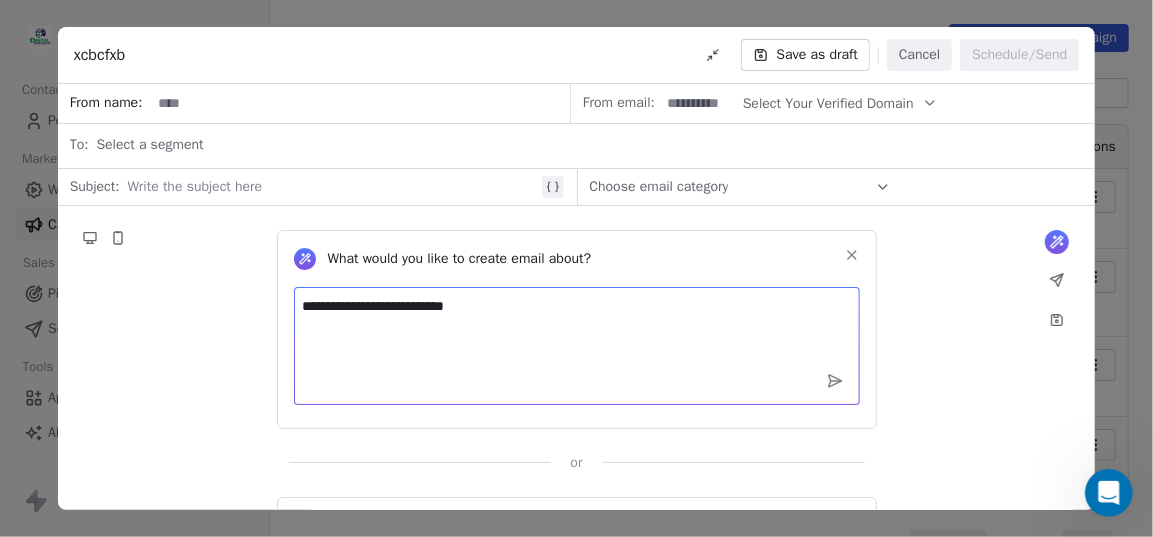 click 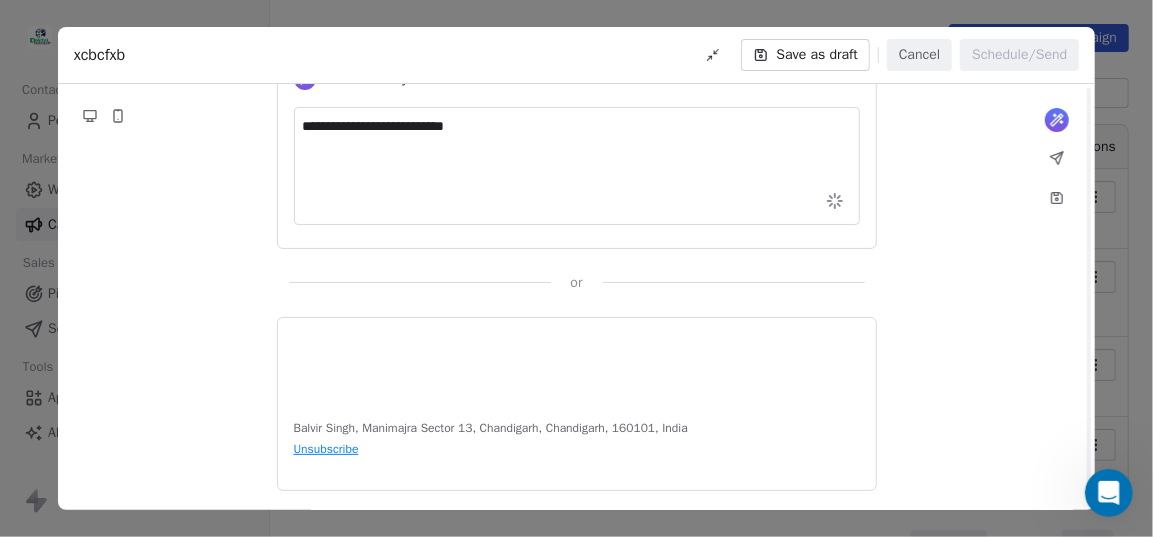scroll, scrollTop: 0, scrollLeft: 0, axis: both 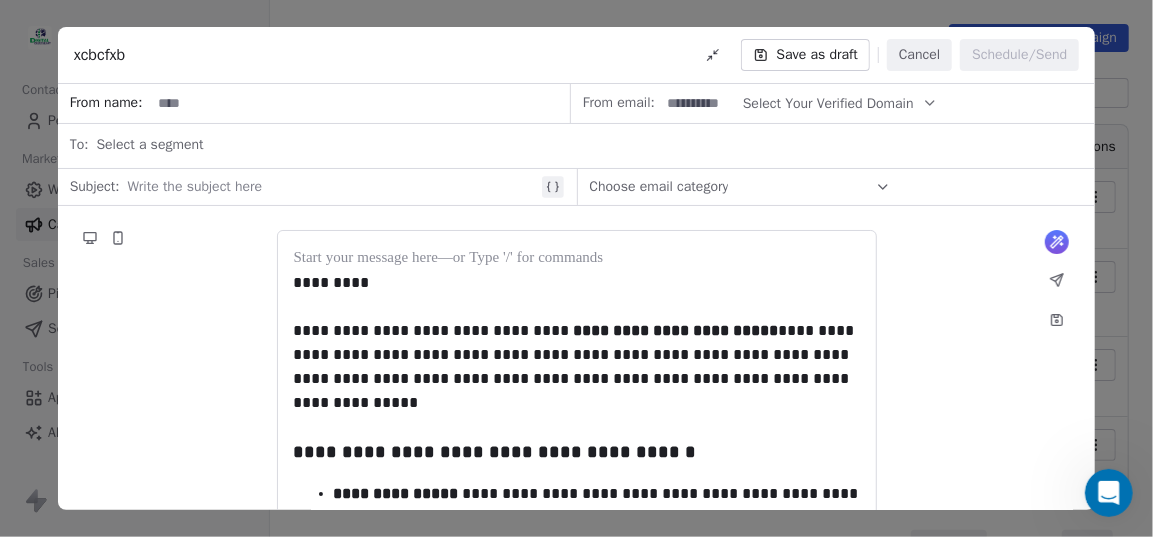 type 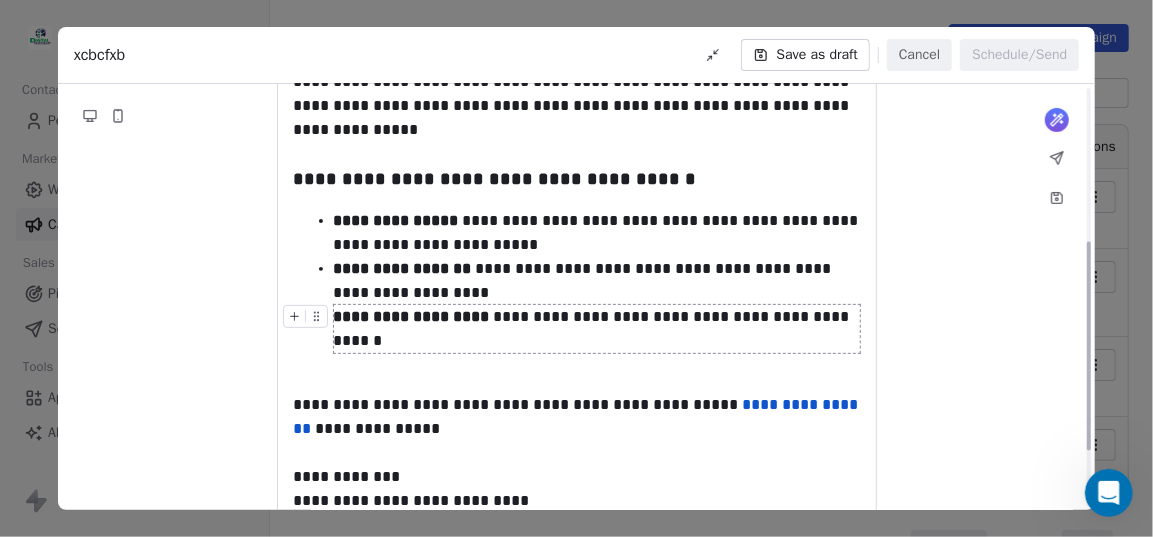 scroll, scrollTop: 363, scrollLeft: 0, axis: vertical 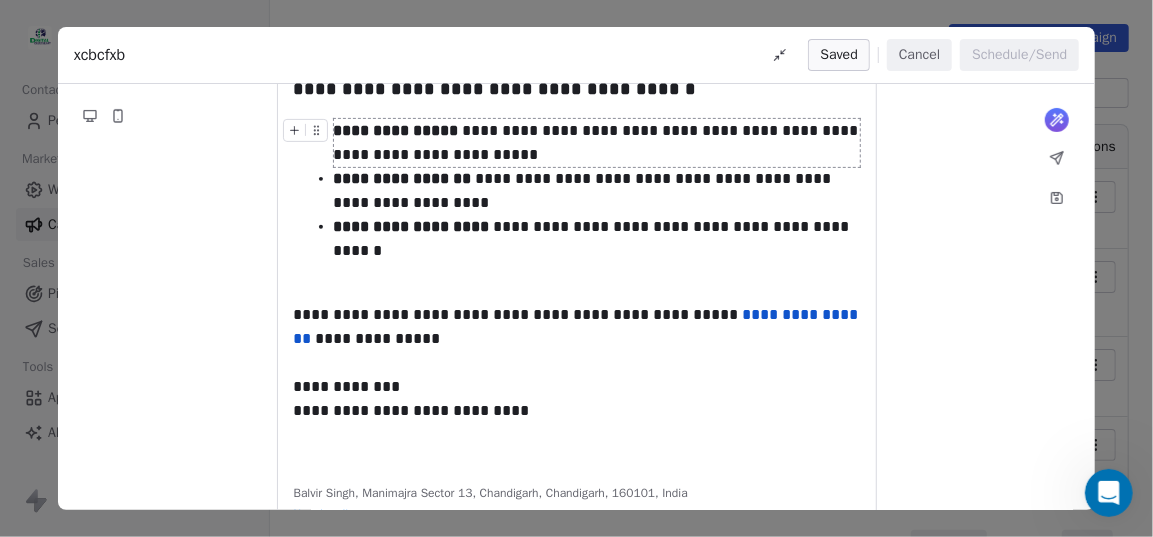 click on "**********" at bounding box center [597, 143] 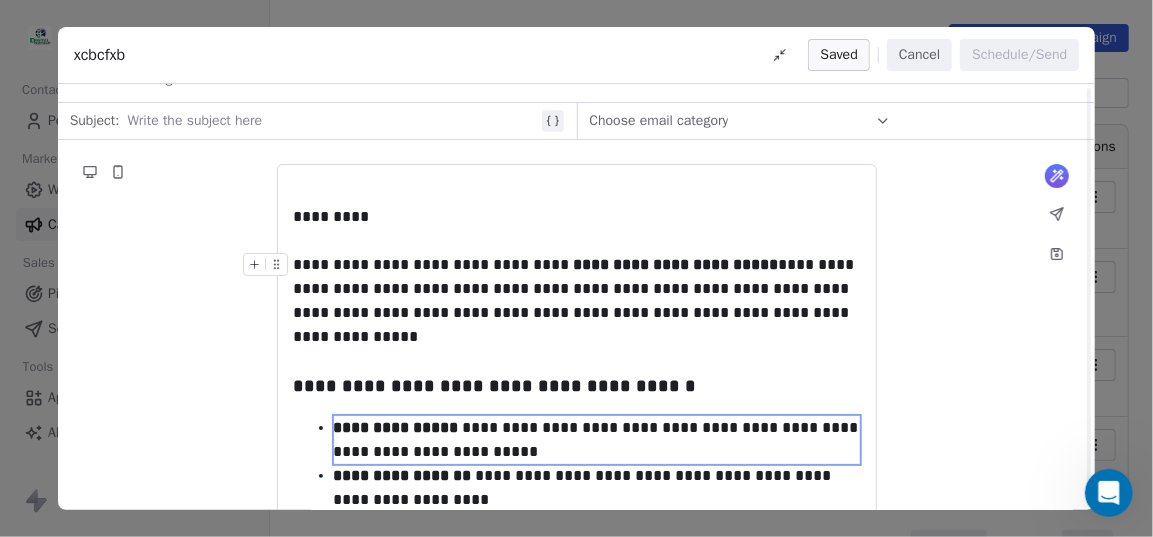 scroll, scrollTop: 0, scrollLeft: 0, axis: both 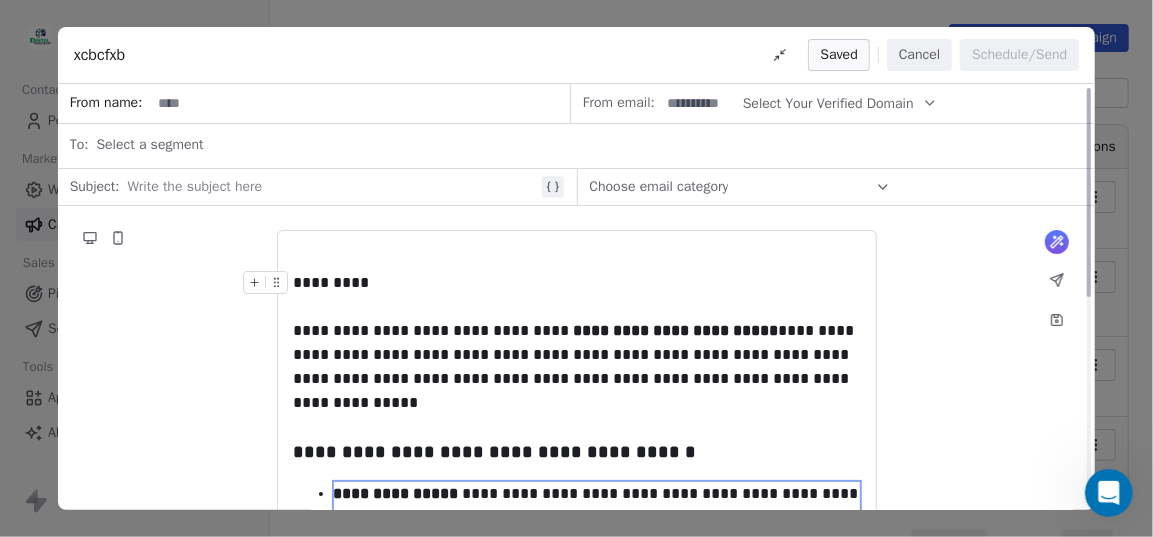 click on "*********" at bounding box center [577, 283] 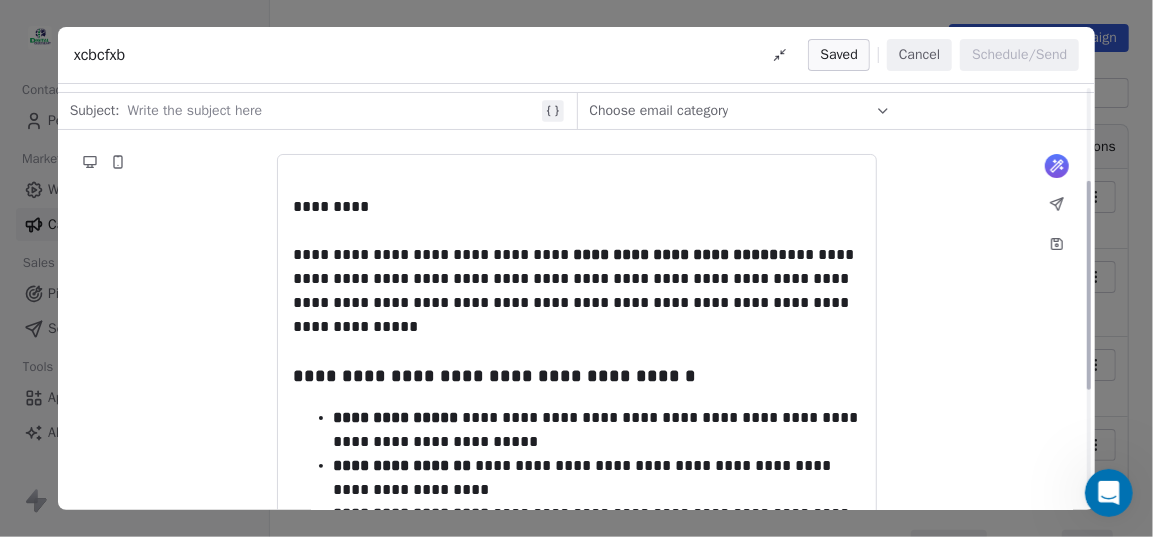 scroll, scrollTop: 0, scrollLeft: 0, axis: both 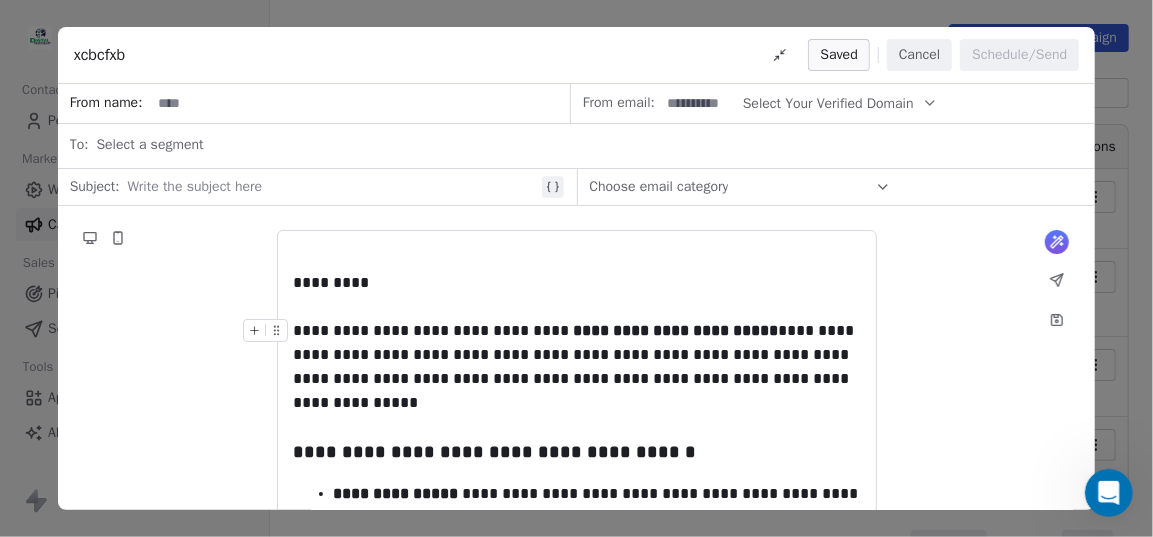 click on "Cancel" at bounding box center (919, 55) 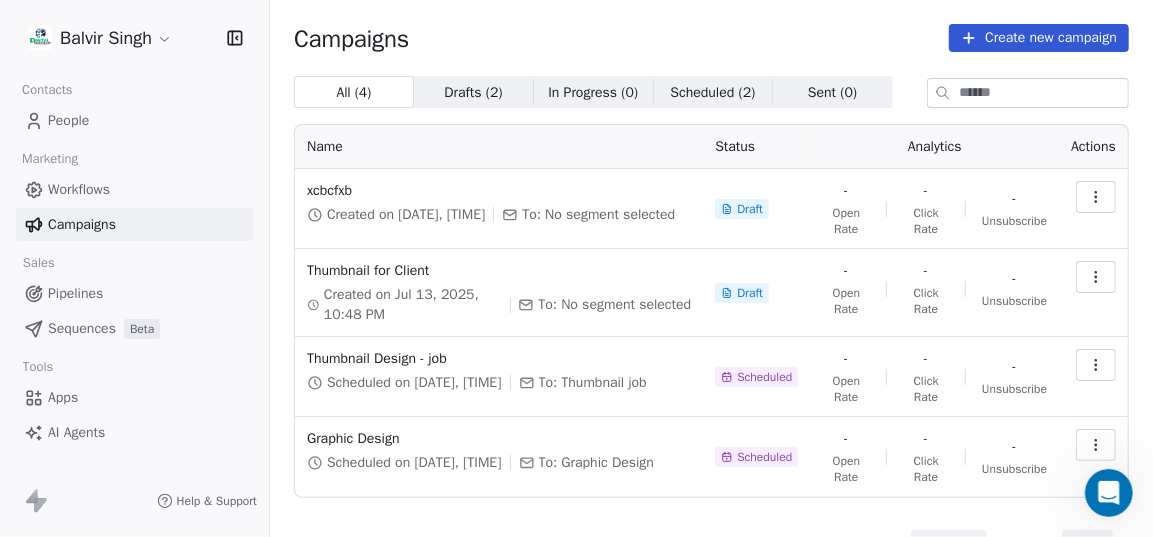 click 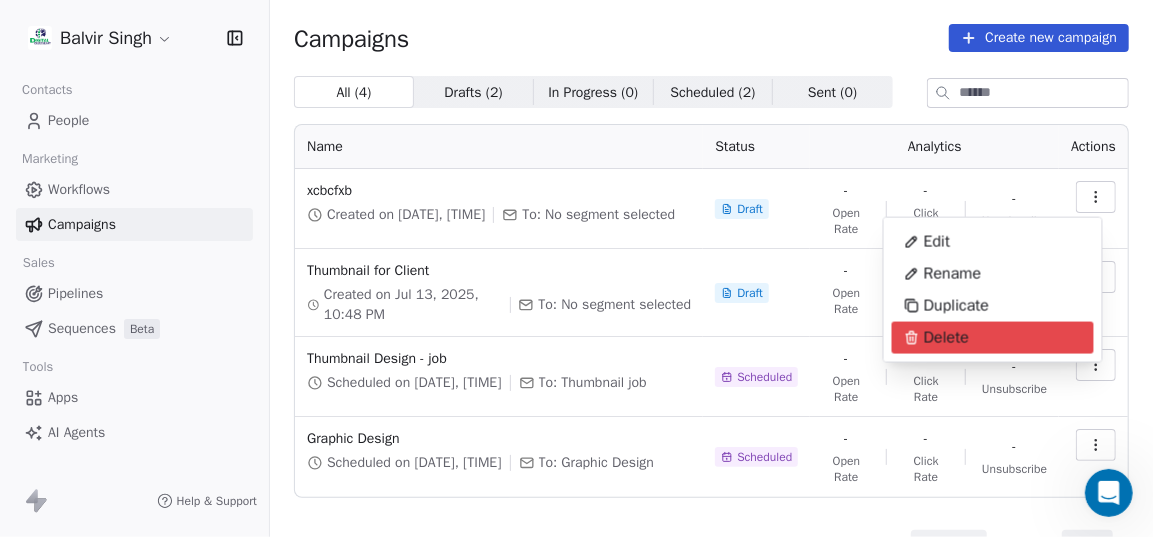 click on "Delete" at bounding box center [936, 338] 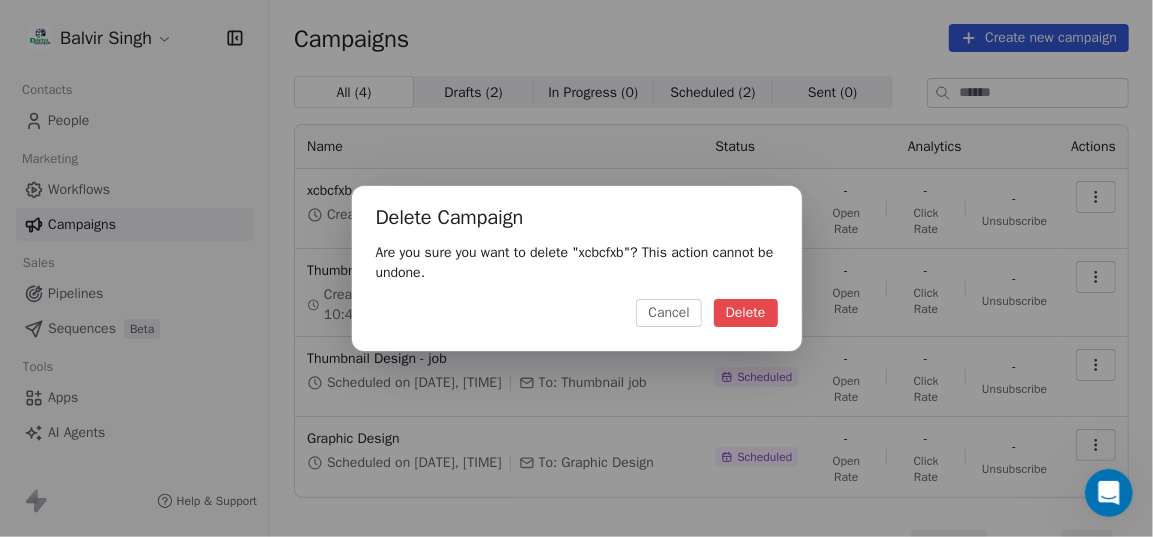 click on "Delete" at bounding box center (746, 313) 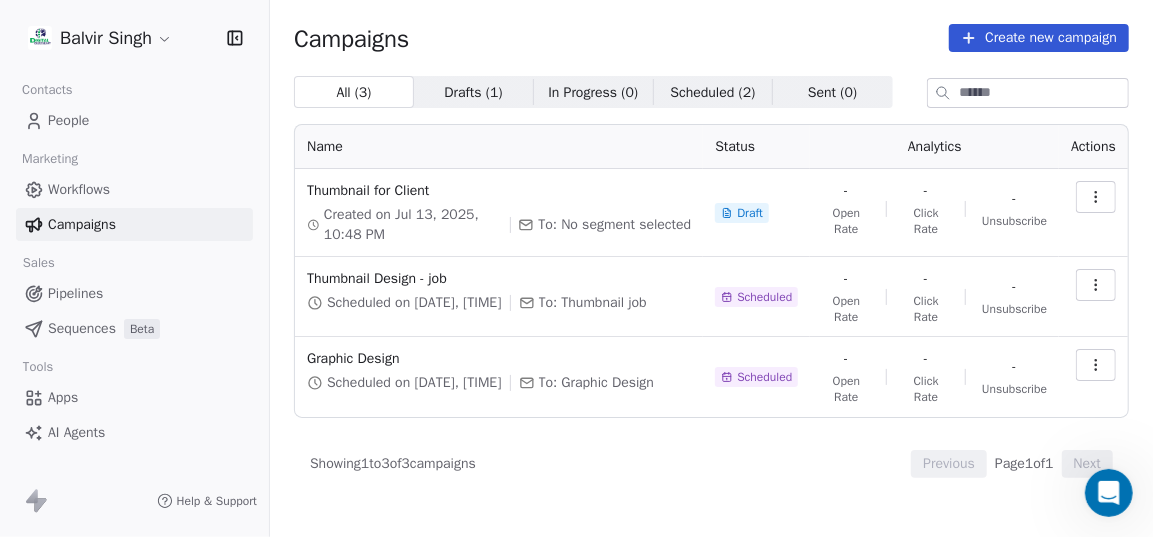 click 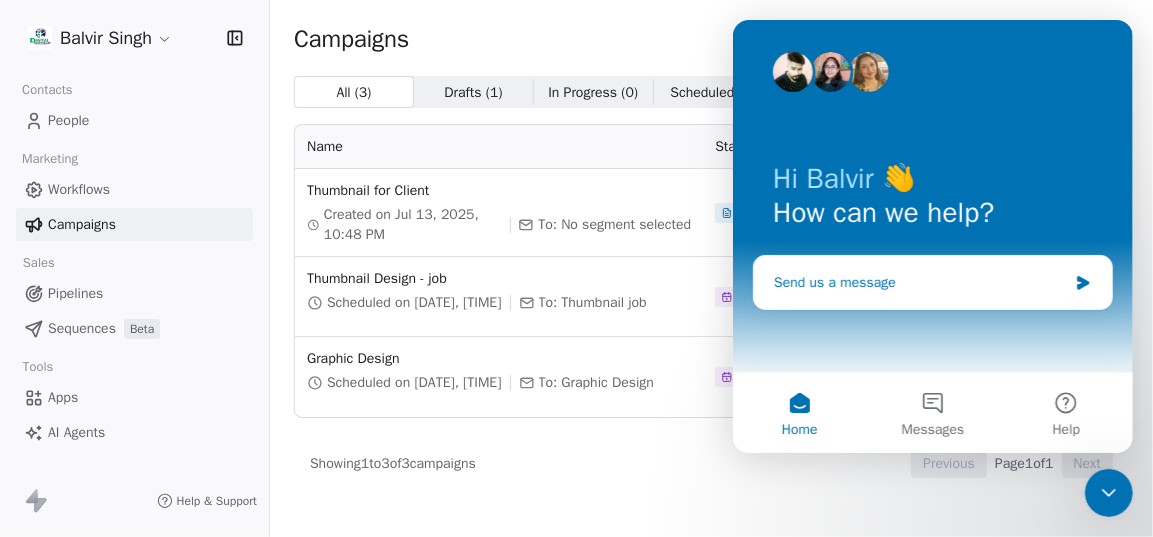 click on "Send us a message" at bounding box center (919, 282) 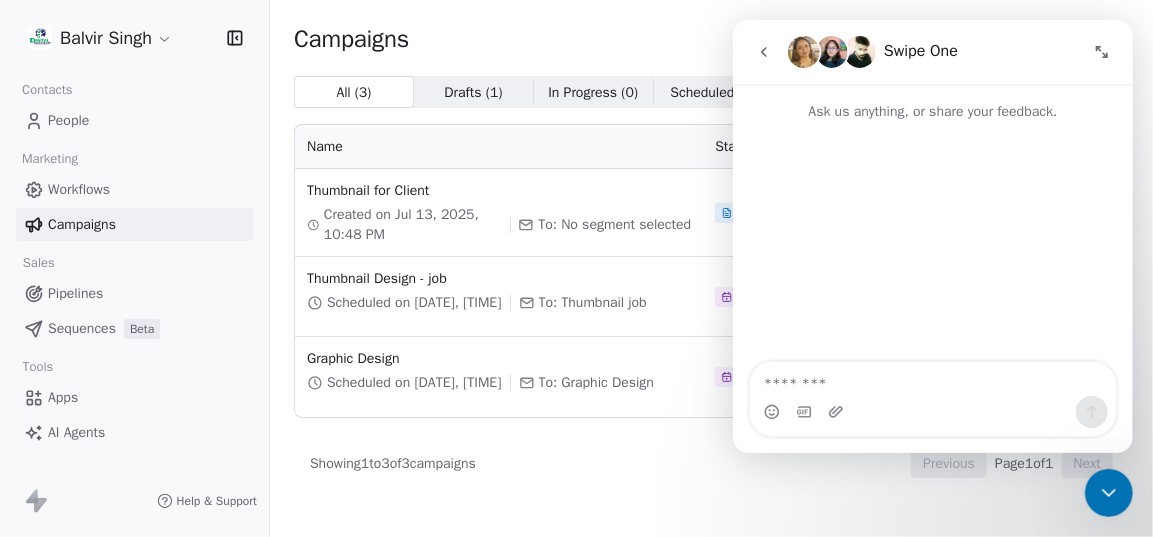 click at bounding box center (932, 379) 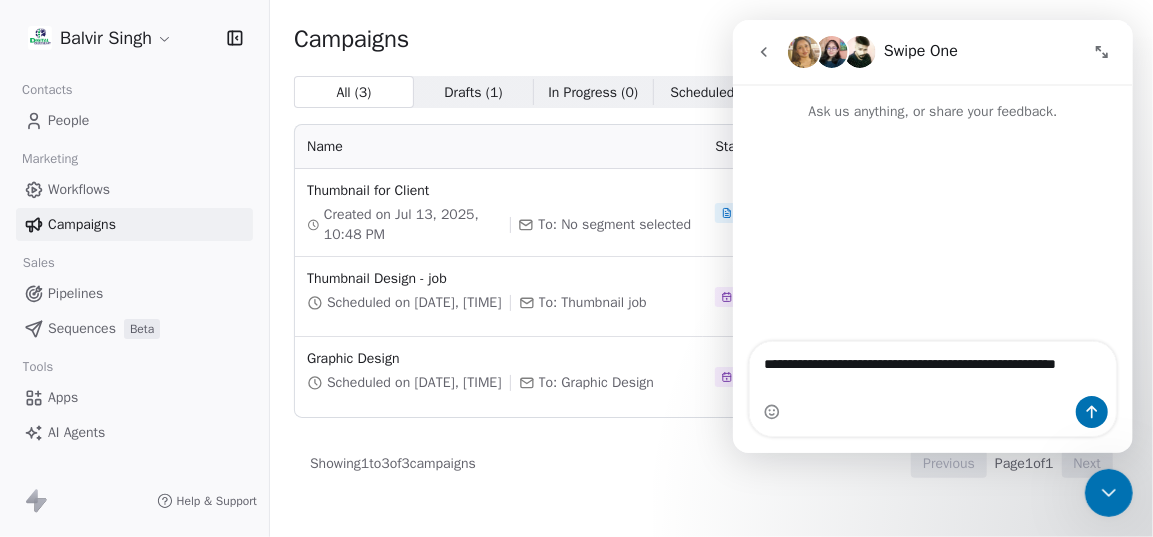 type on "**********" 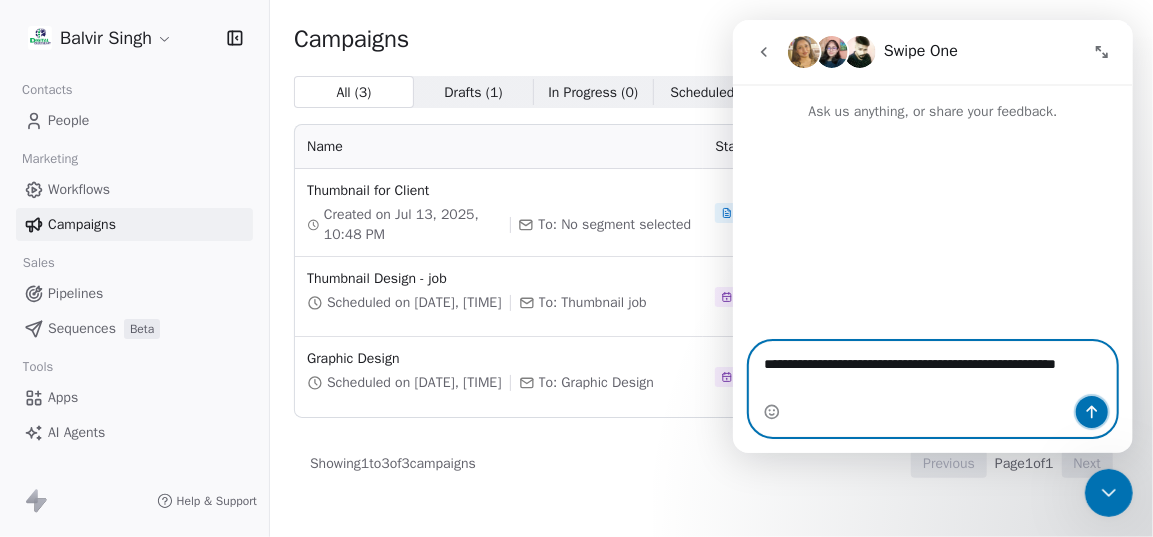 click 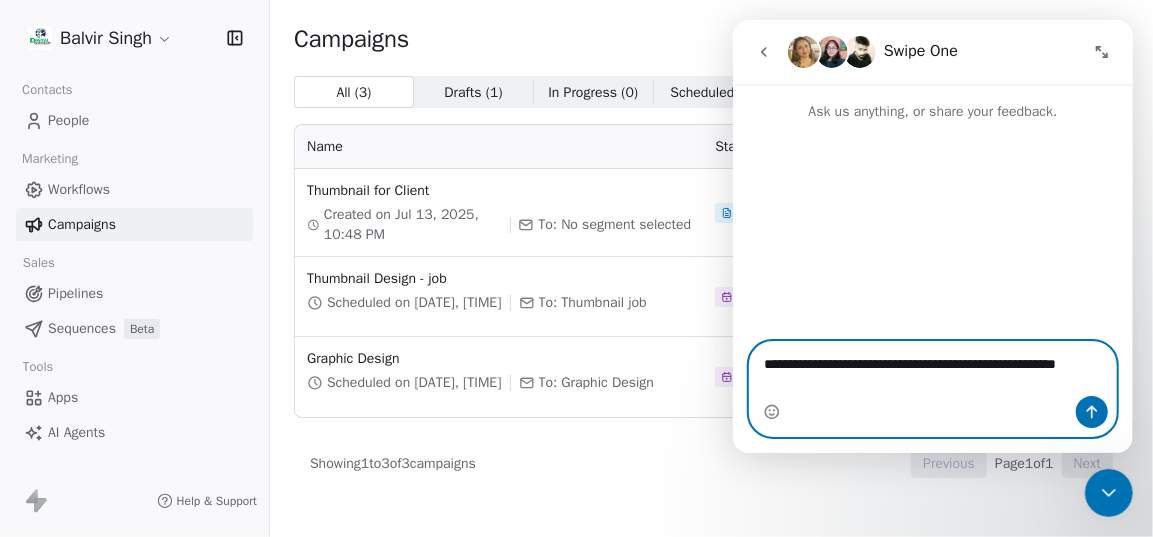 type 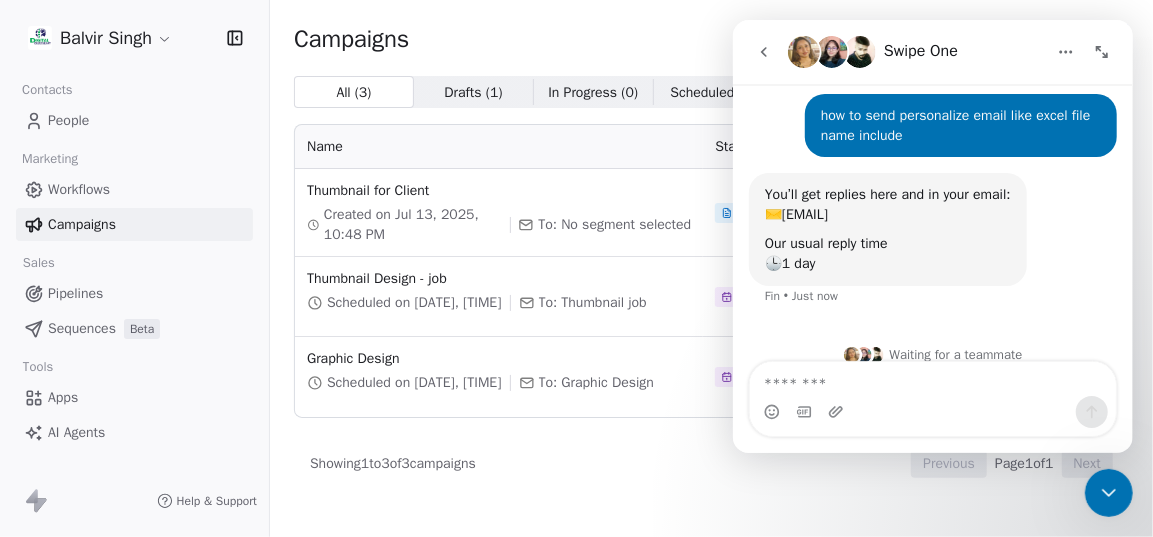 scroll, scrollTop: 71, scrollLeft: 0, axis: vertical 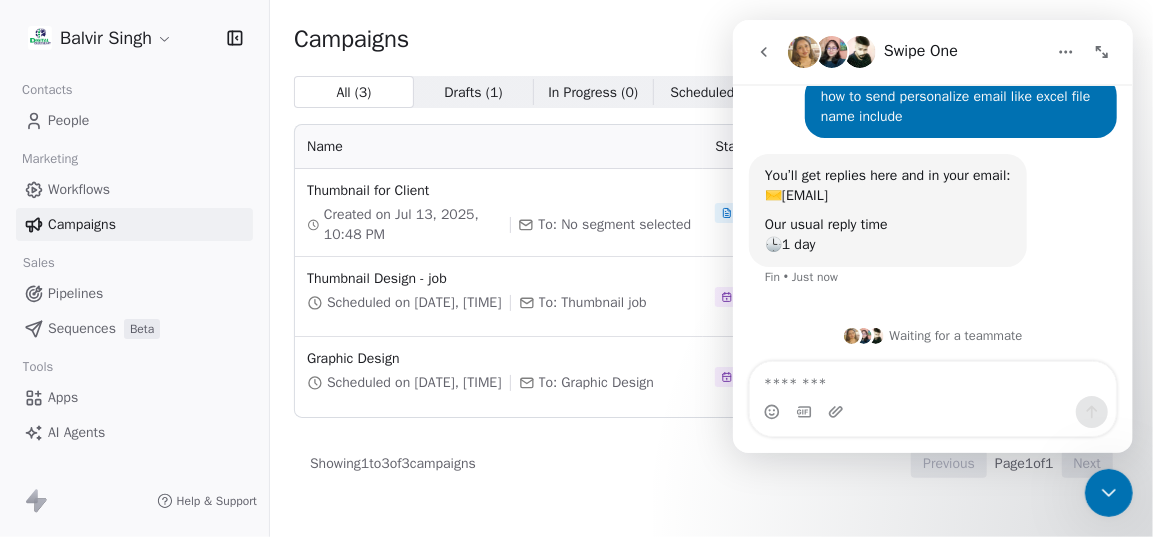 click 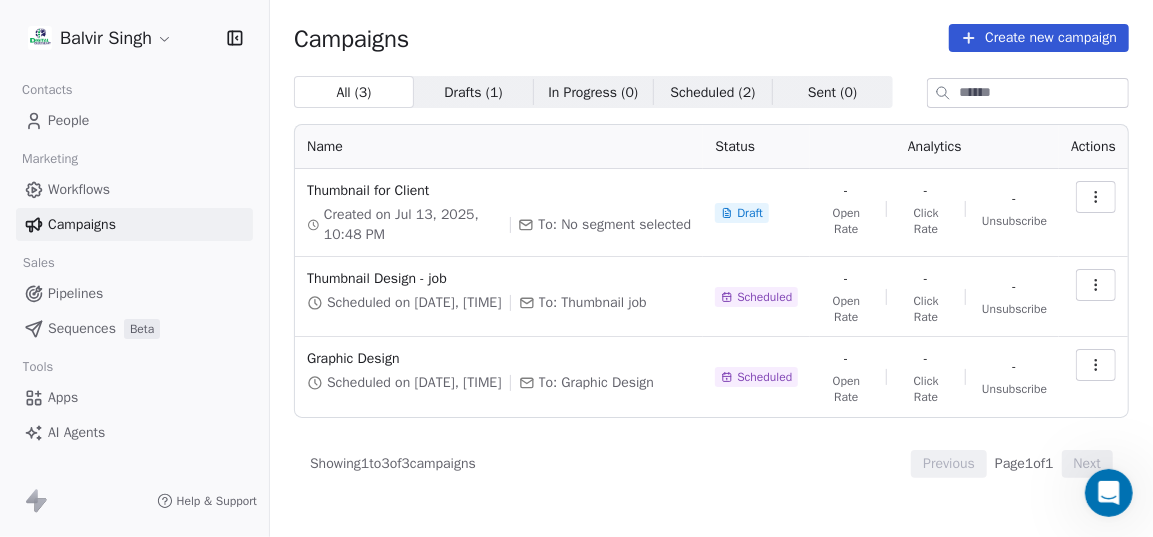 click on "Apps" at bounding box center (134, 397) 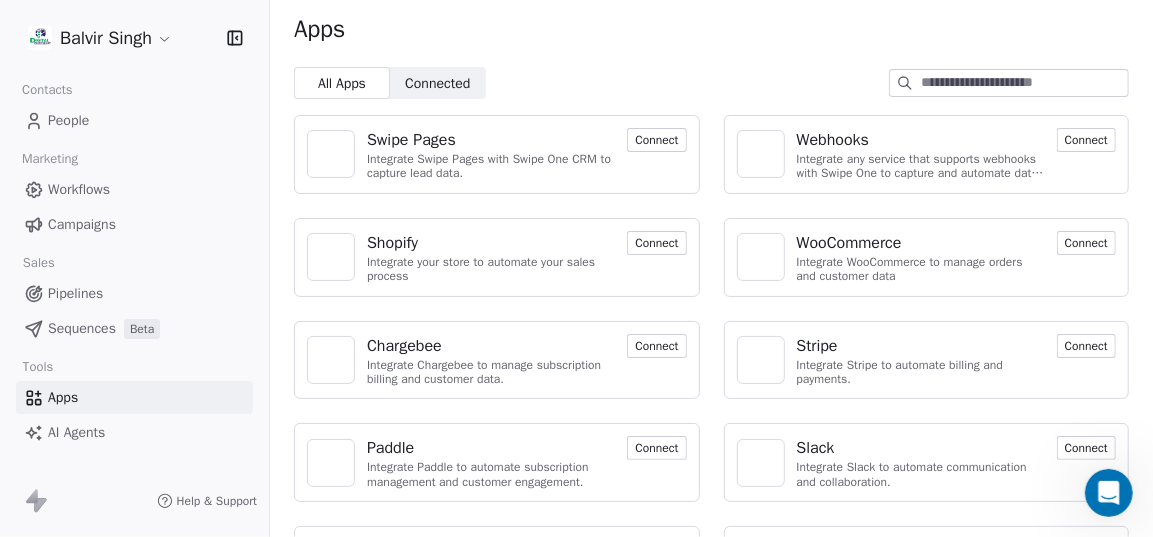 scroll, scrollTop: 0, scrollLeft: 0, axis: both 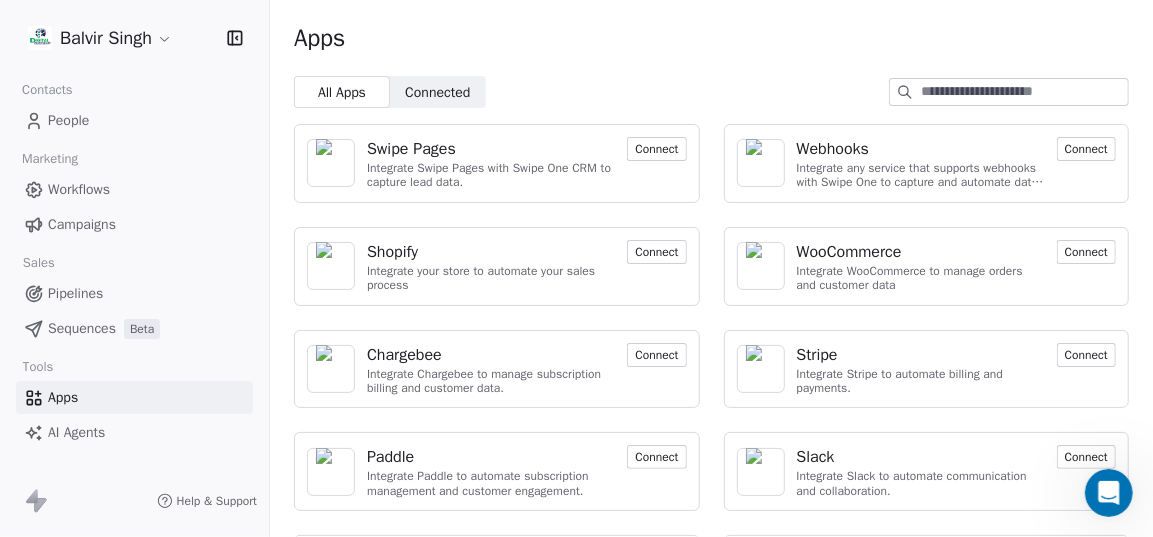 click on "People" at bounding box center [68, 120] 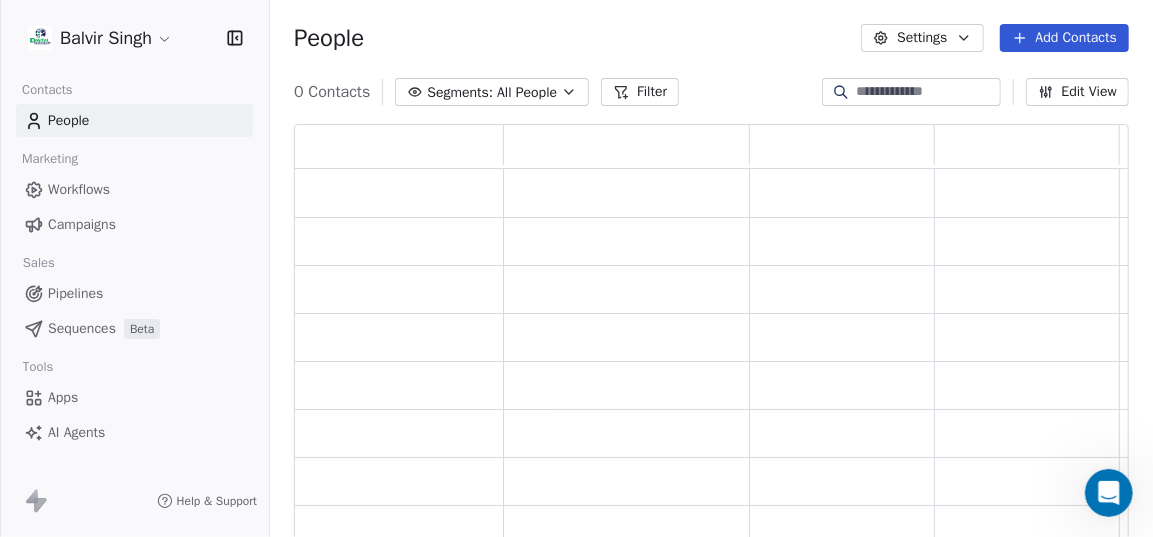 scroll, scrollTop: 14, scrollLeft: 14, axis: both 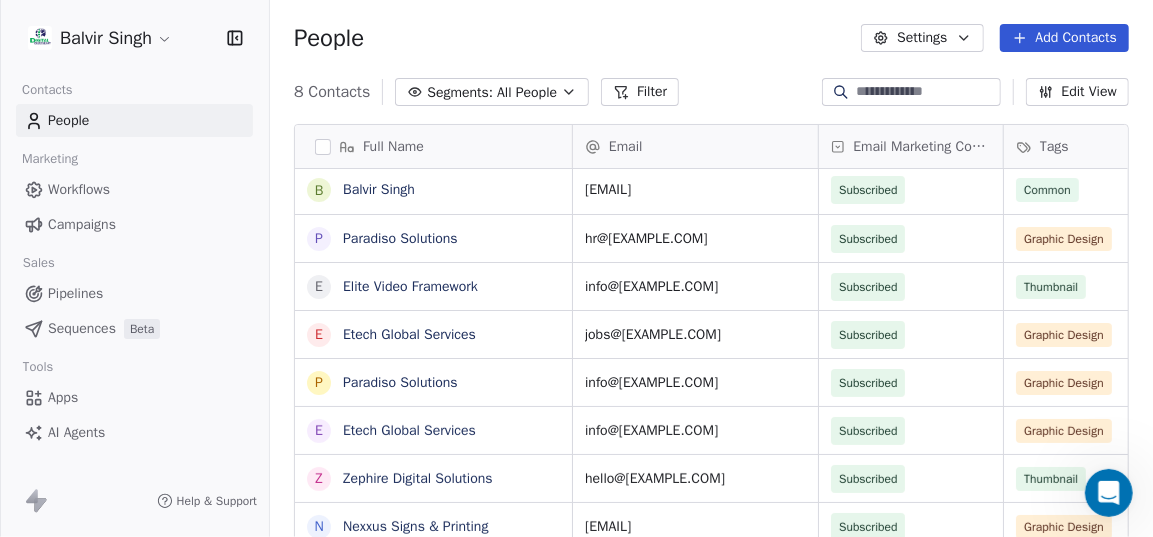 click on "Pipelines" at bounding box center [134, 293] 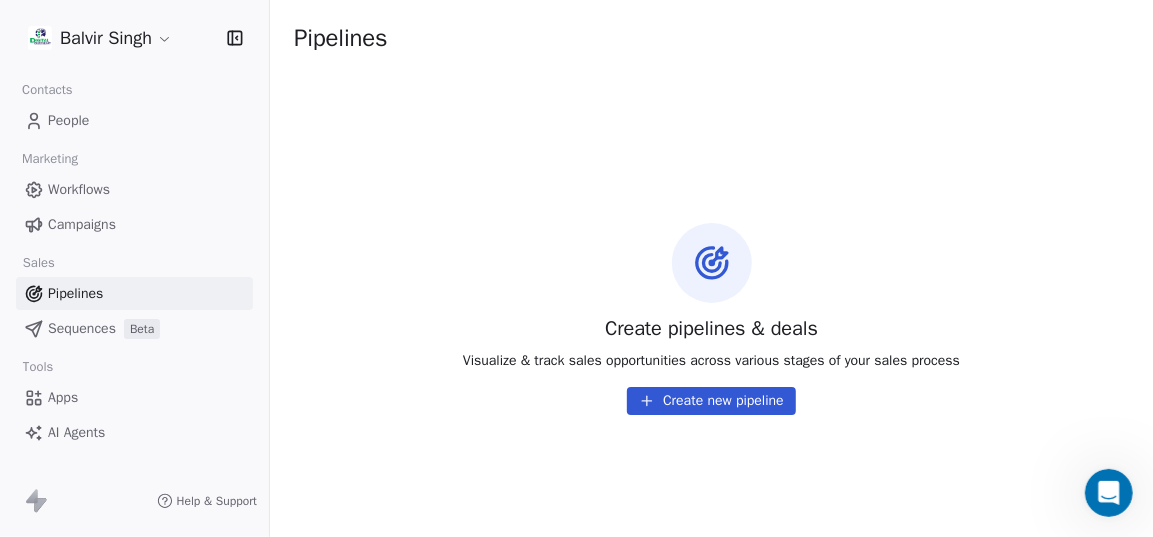 click on "Create pipelines & deals Visualize & track sales opportunities across various stages of your sales process Create new pipeline" at bounding box center [711, 318] 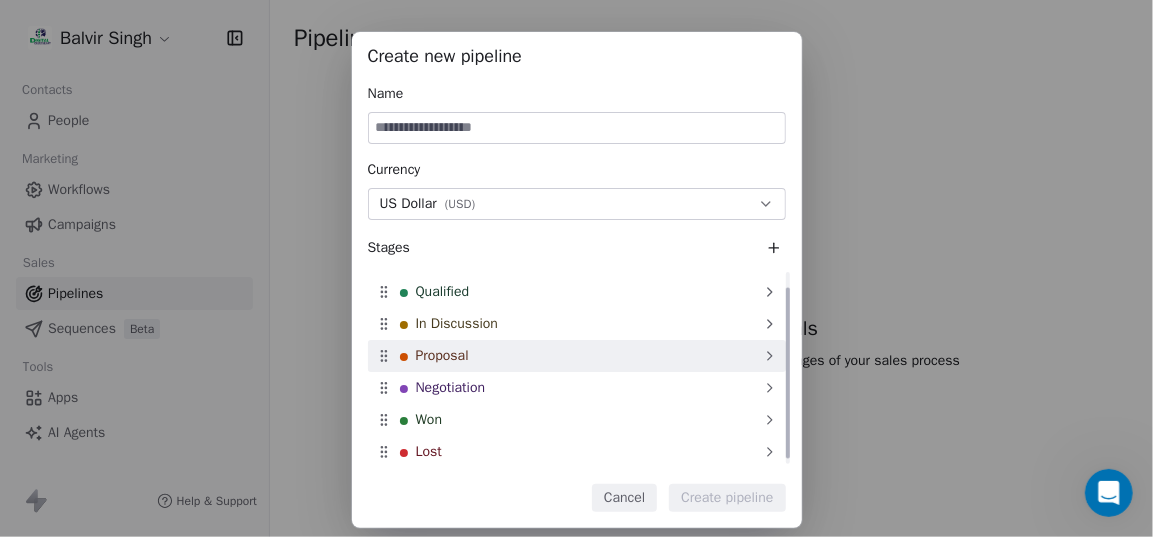 scroll, scrollTop: 0, scrollLeft: 0, axis: both 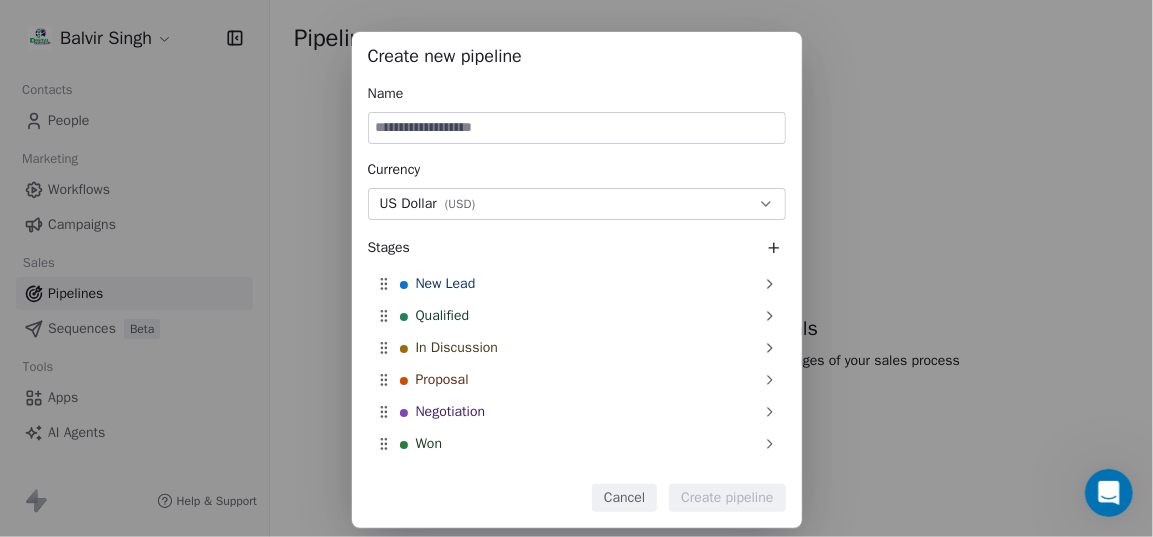 click on "Create new pipeline Name Currency US Dollar ( USD ) Stages New Lead Qualified In Discussion Proposal Negotiation Won Lost
To pick up a draggable item, press the space bar.
While dragging, use the arrow keys to move the item.
Press space again to drop the item in its new position, or press escape to cancel.
Cancel Create pipeline" at bounding box center (576, 280) 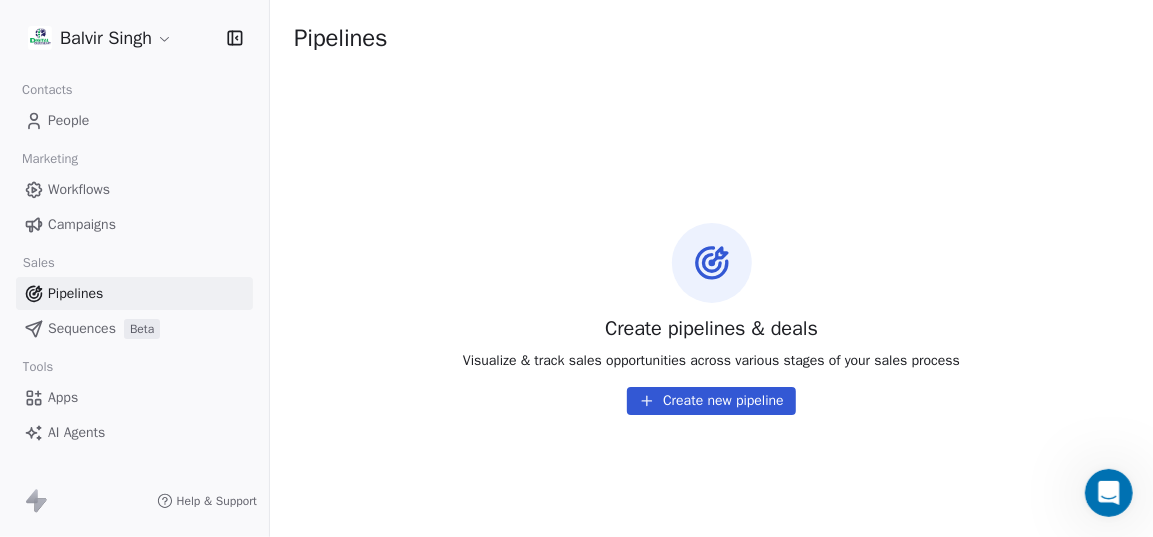 click 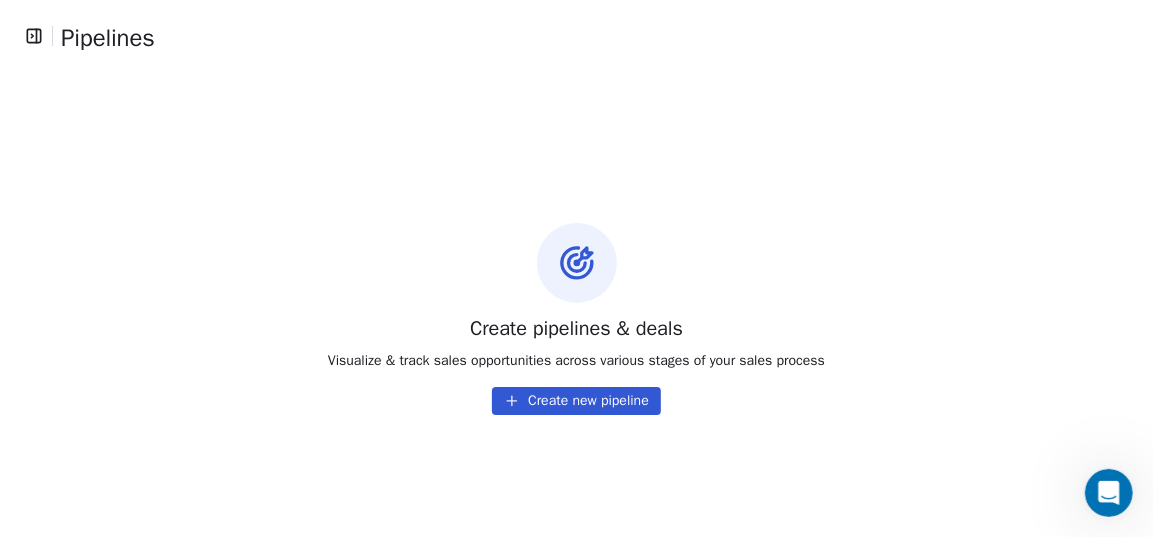 click 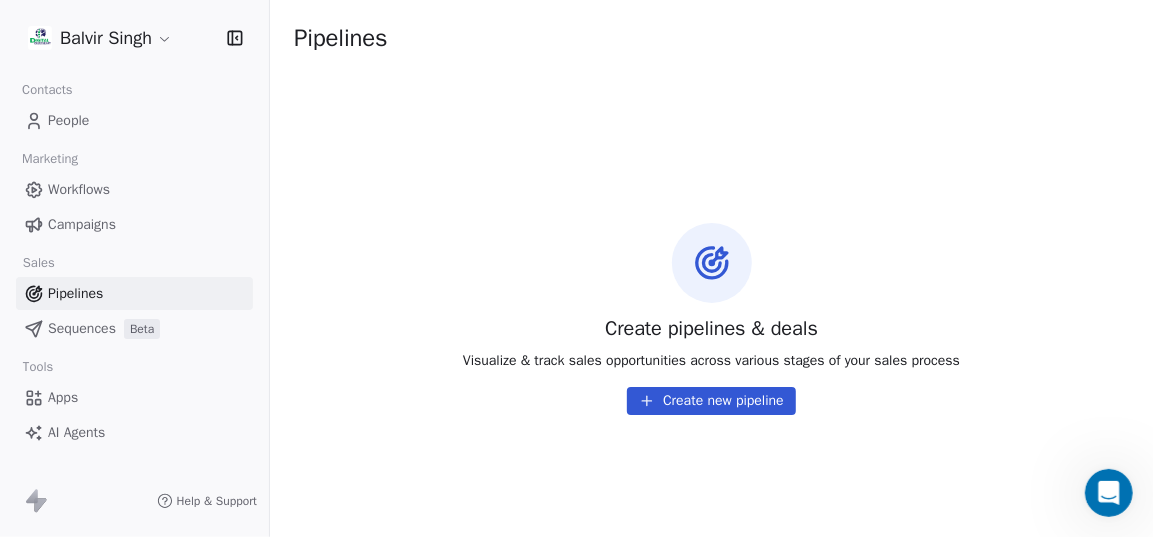 click on "[FIRST] [LAST] Contacts People Marketing Workflows Campaigns Sales Pipelines Sequences Beta Tools Apps AI Agents Help & Support Pipelines Create pipelines & deals Visualize & track sales opportunities across various stages of your sales process Create new pipeline" at bounding box center (576, 268) 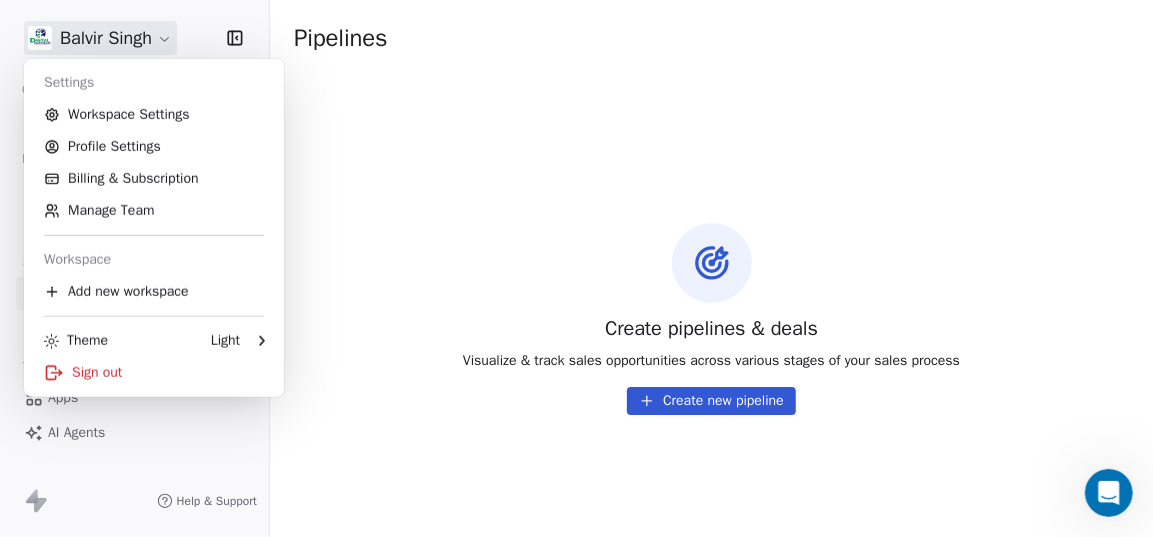 click on "[FIRST] [LAST] Contacts People Marketing Workflows Campaigns Sales Pipelines Sequences Beta Tools Apps AI Agents Help & Support Pipelines Create pipelines & deals Visualize & track sales opportunities across various stages of your sales process Create new pipeline Settings Workspace Settings Profile Settings Billing & Subscription Manage Team Workspace Add new workspace Theme Light Sign out" at bounding box center (576, 268) 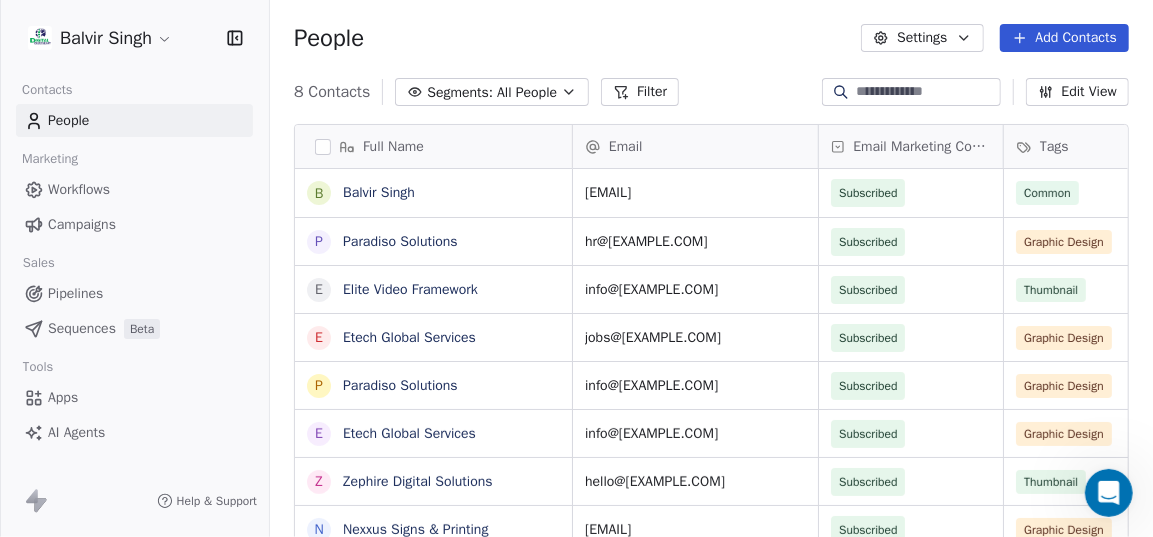 scroll, scrollTop: 3, scrollLeft: 0, axis: vertical 